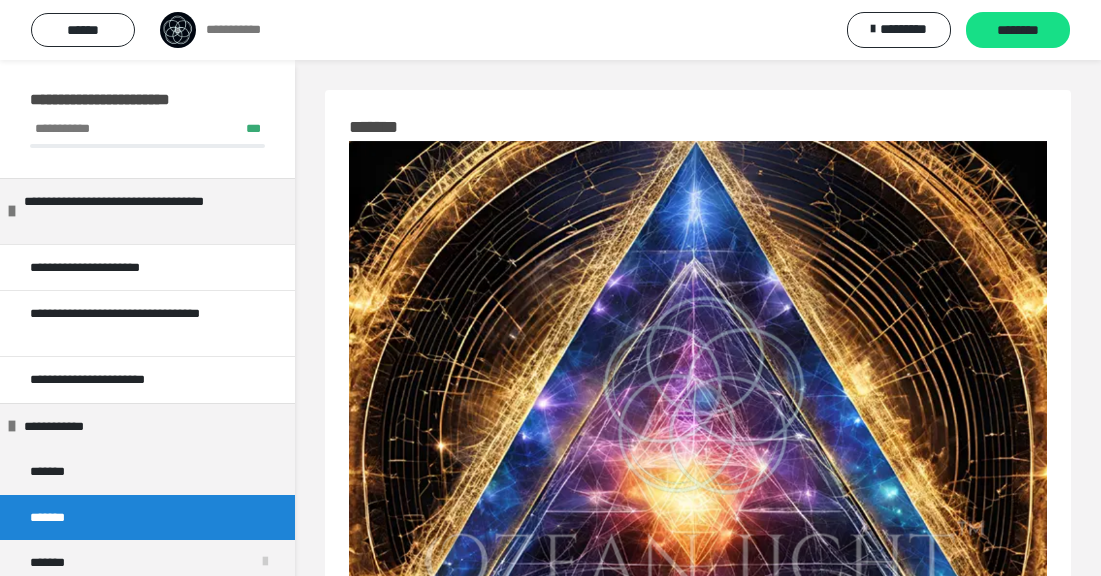 scroll, scrollTop: 676, scrollLeft: 0, axis: vertical 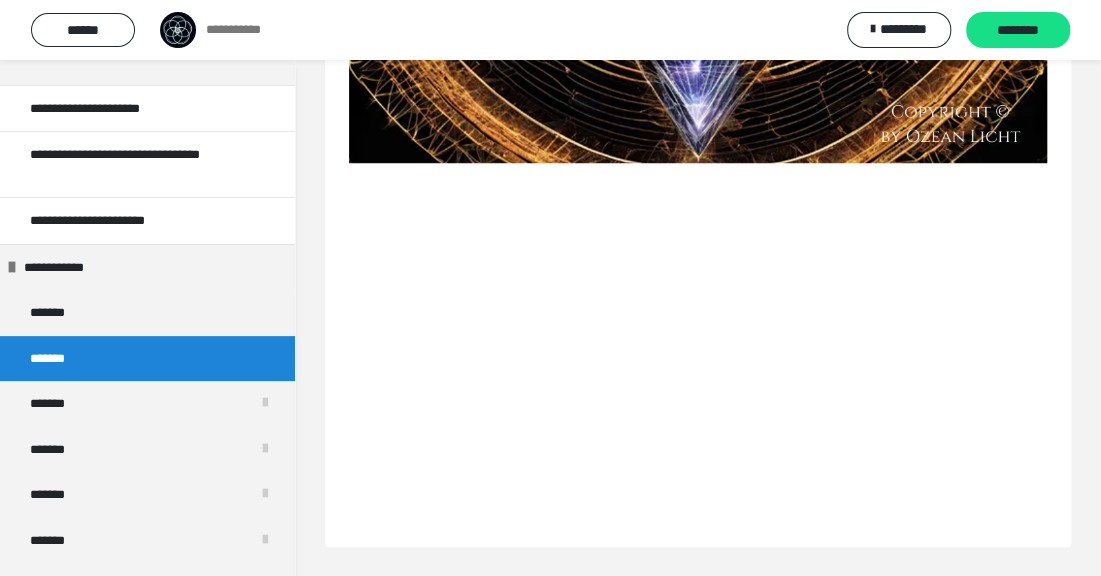 type 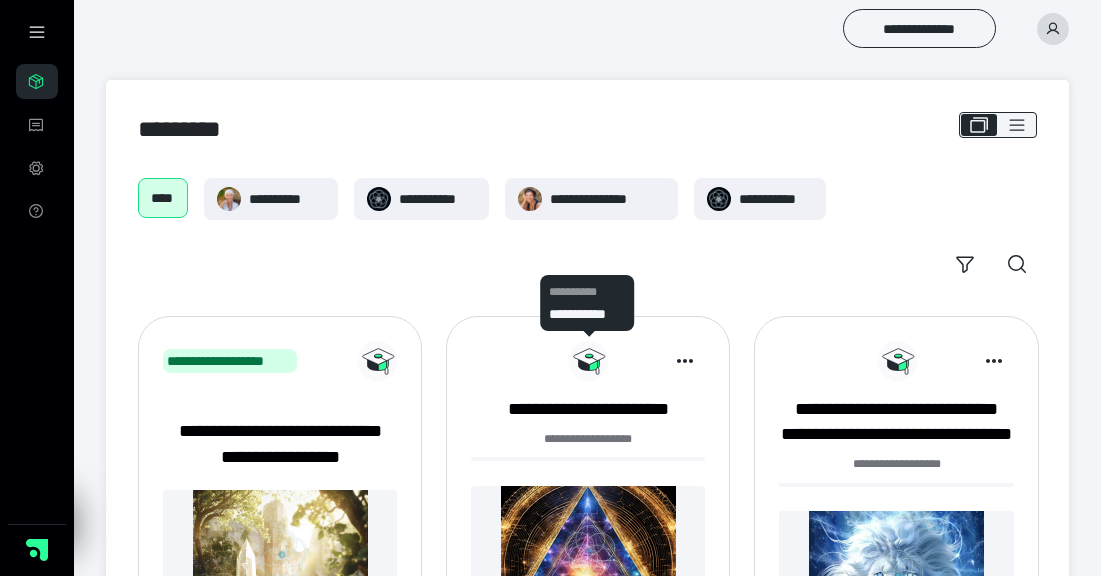 scroll, scrollTop: 71, scrollLeft: 0, axis: vertical 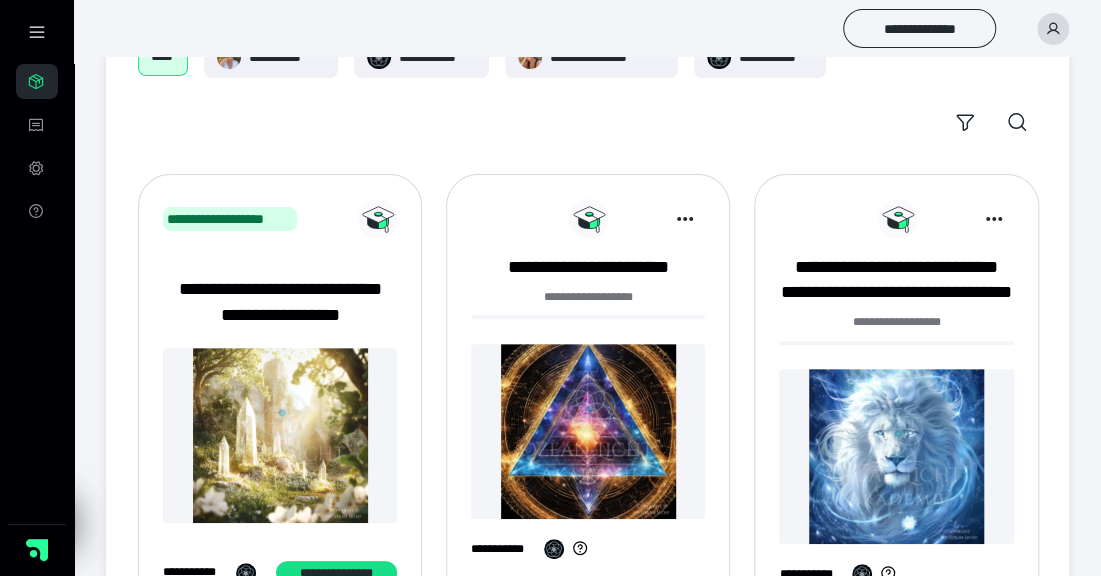 click on "**********" at bounding box center [588, 267] 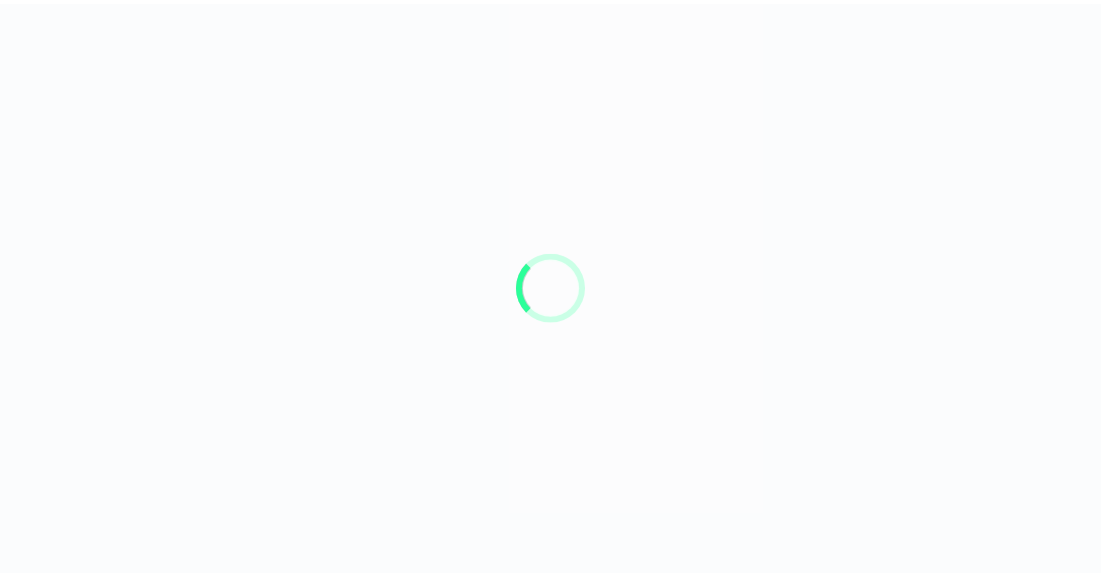 scroll, scrollTop: 0, scrollLeft: 0, axis: both 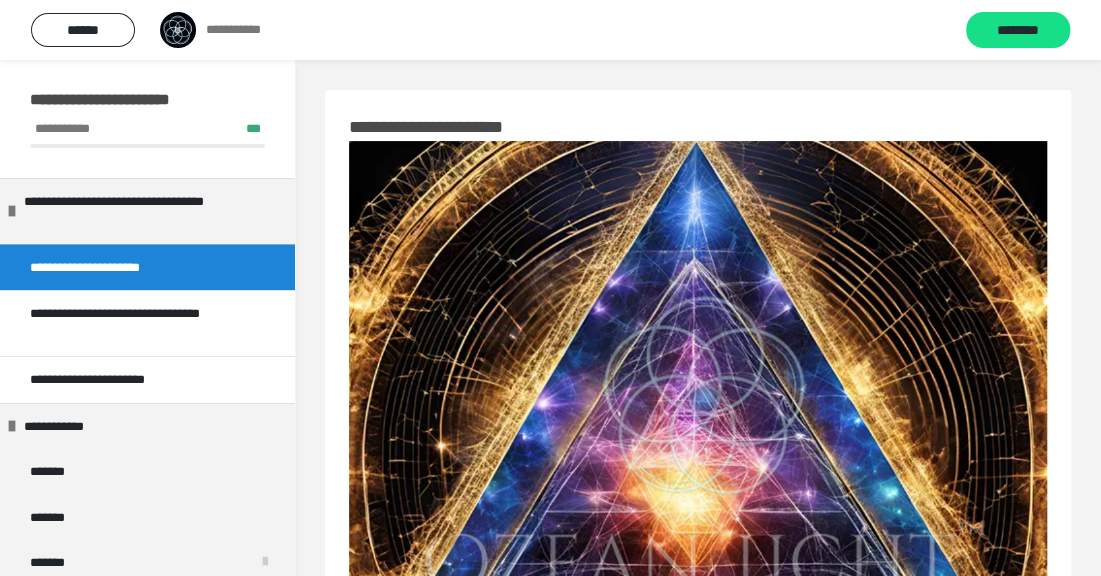 type 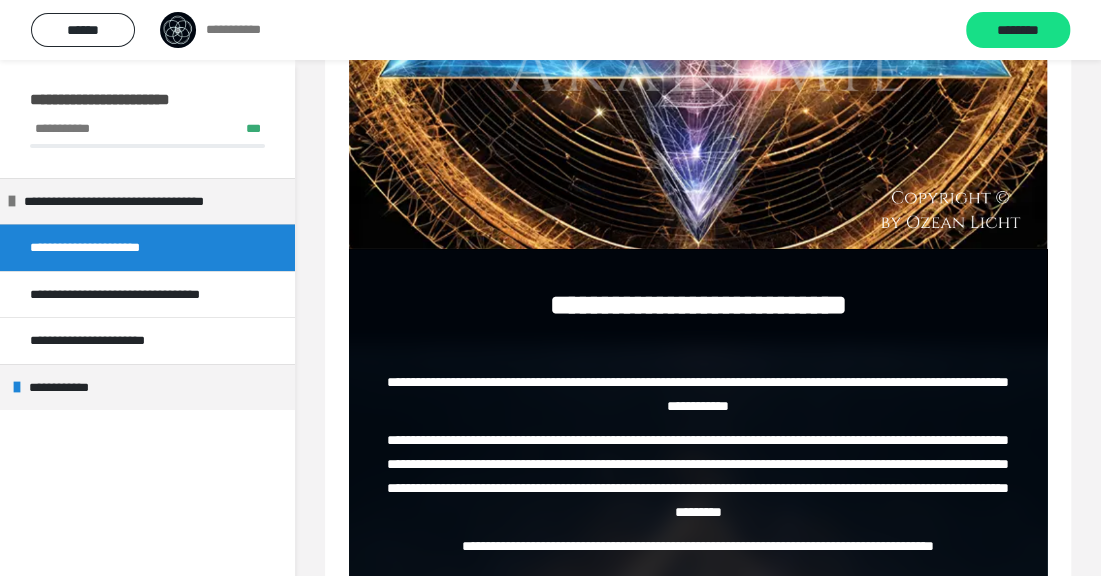 scroll, scrollTop: 810, scrollLeft: 0, axis: vertical 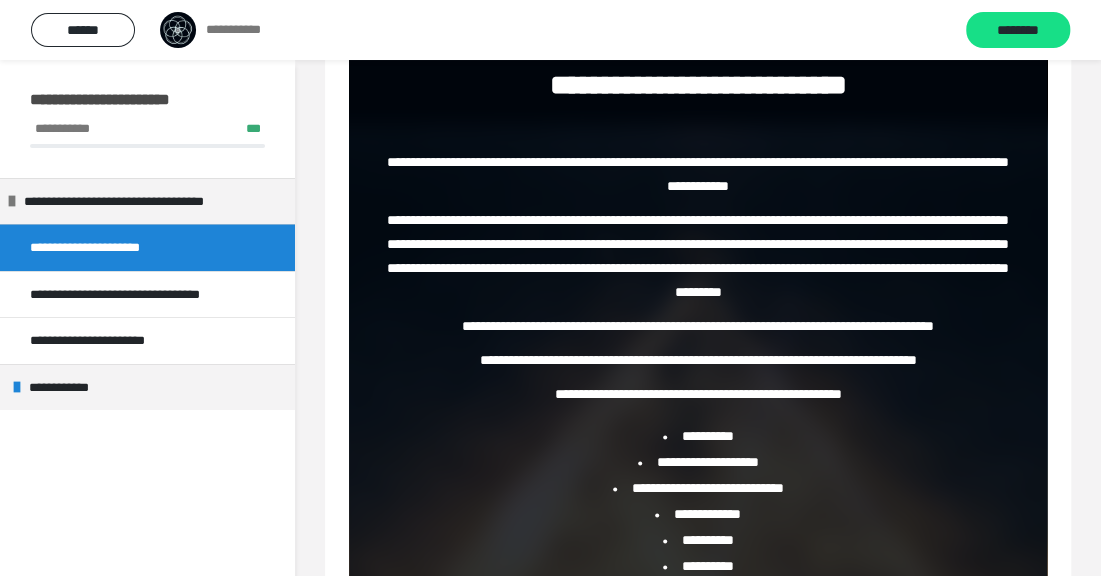 click on "**********" at bounding box center [67, 388] 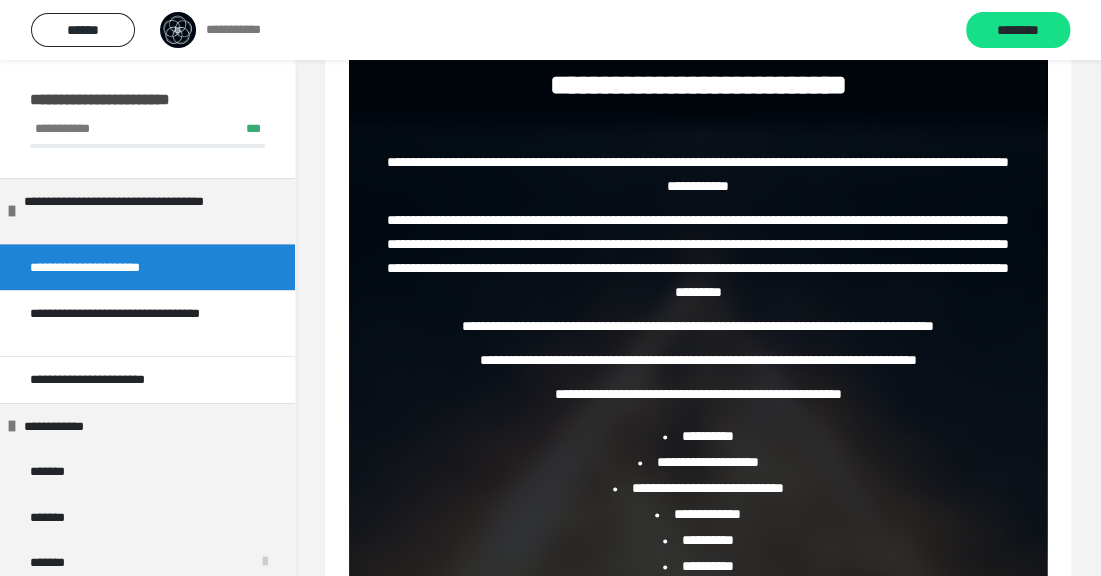 click on "**********" at bounding box center [62, 427] 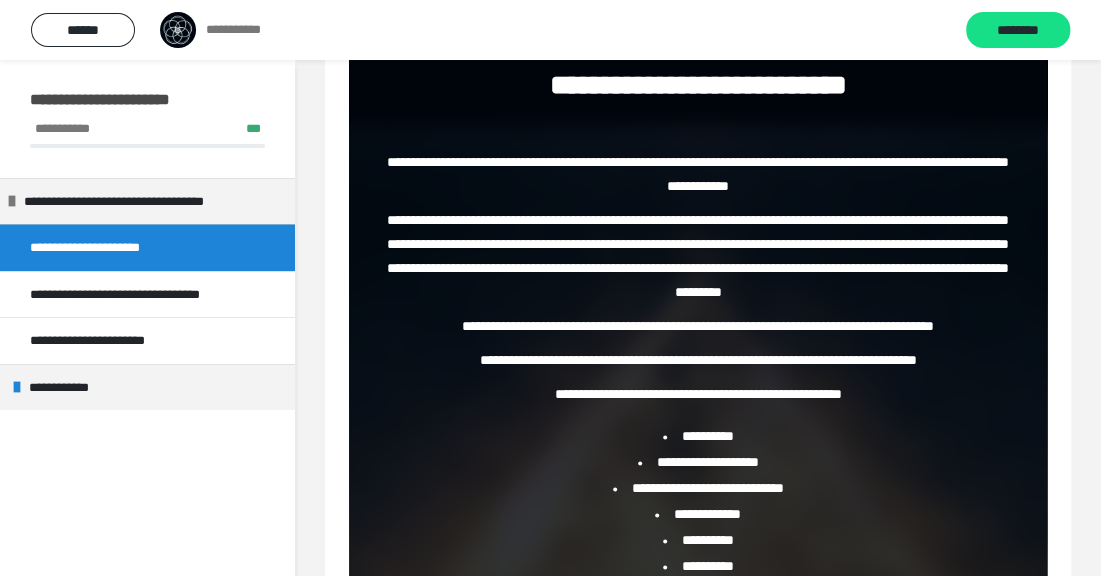 click on "**********" at bounding box center (67, 388) 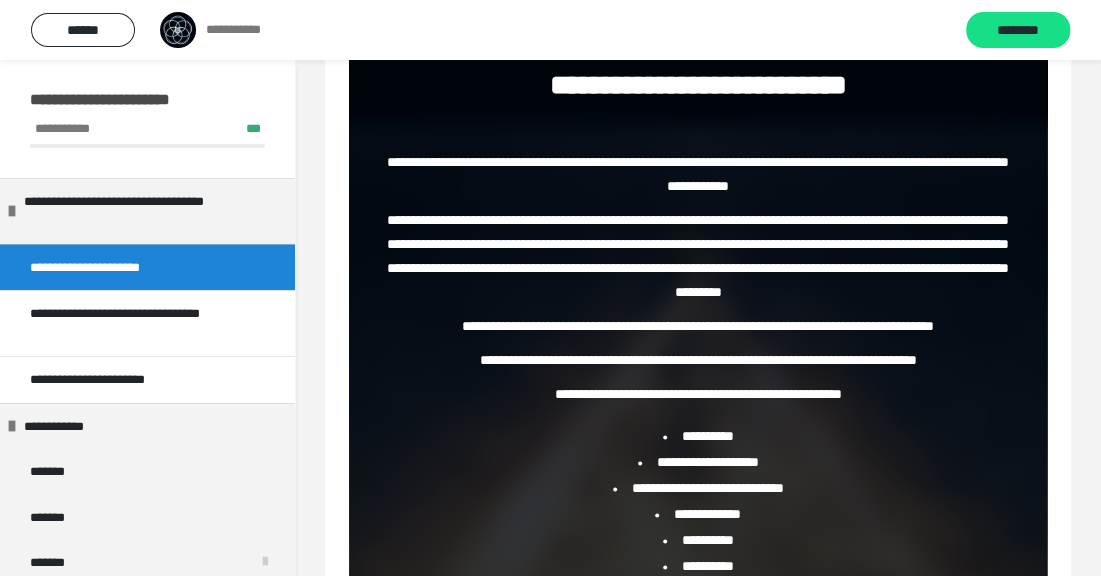 click on "**********" at bounding box center [62, 427] 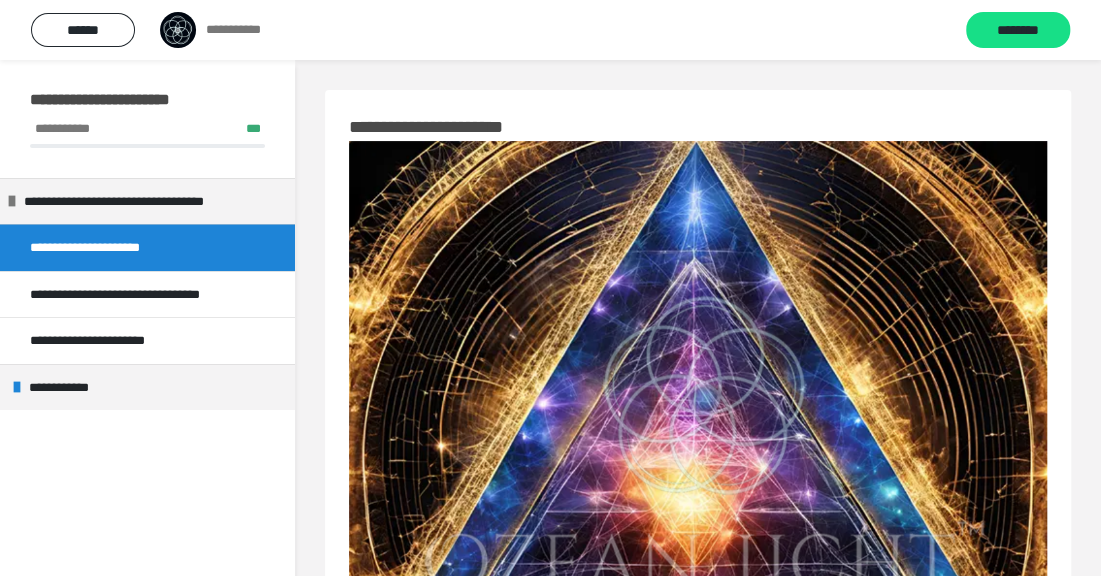 scroll, scrollTop: 590, scrollLeft: 0, axis: vertical 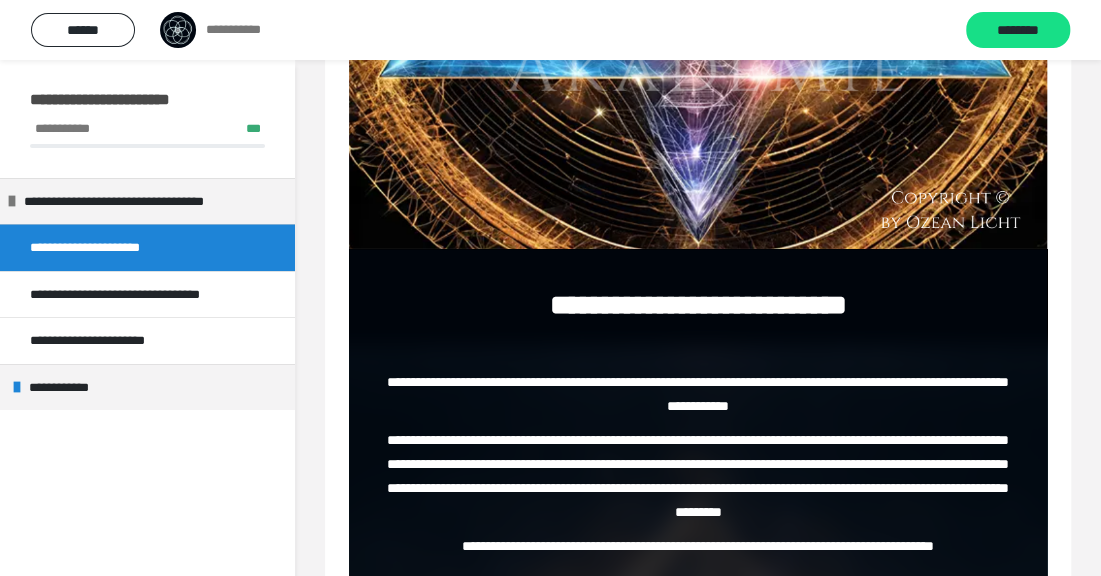 click on "[EMAIL]" at bounding box center [698, 305] 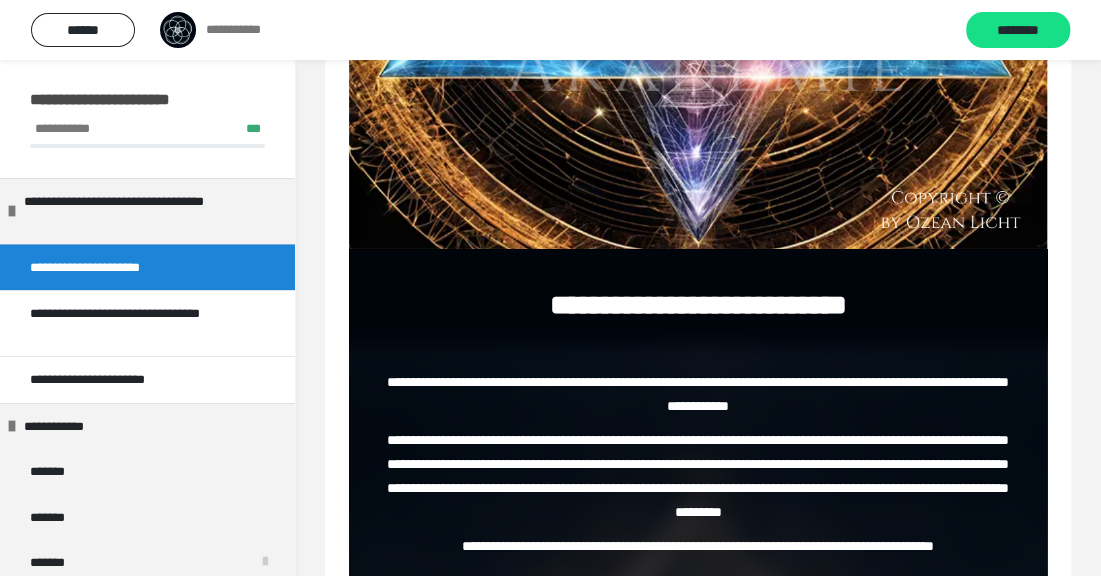 click on "**********" at bounding box center (62, 427) 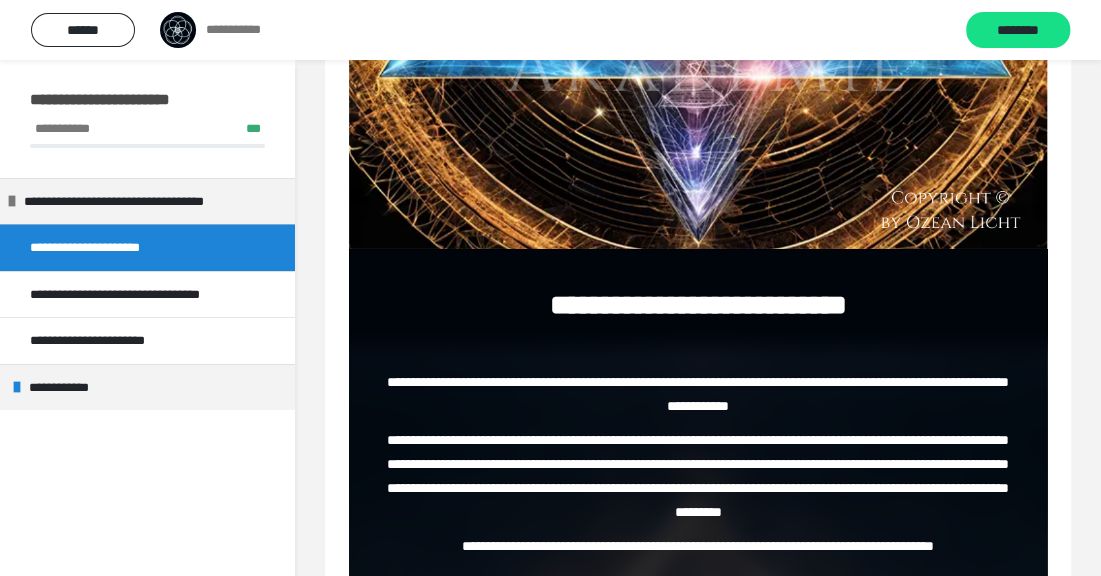 click on "**********" at bounding box center (67, 388) 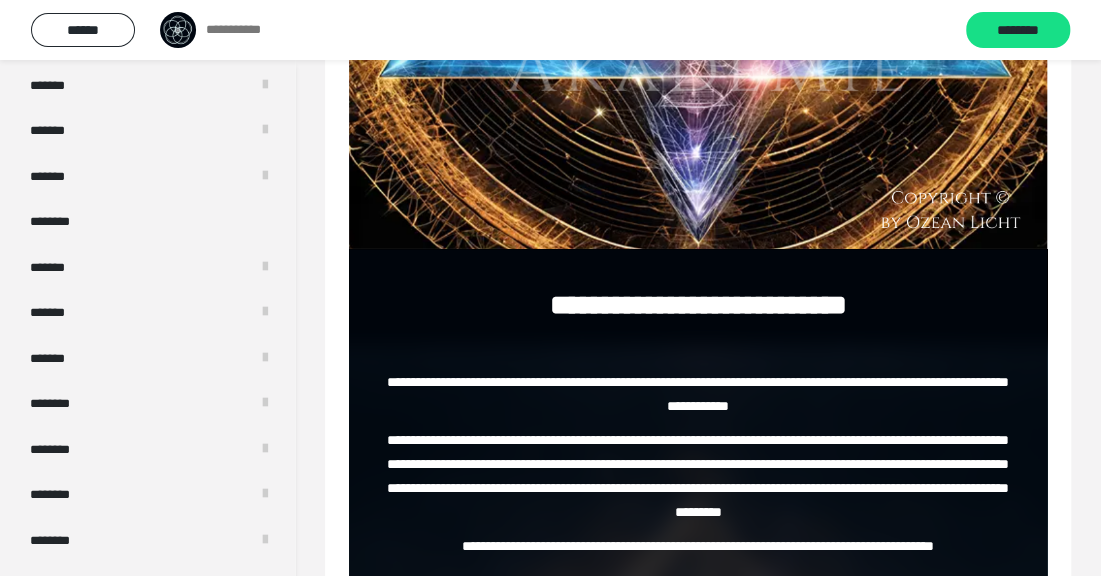 scroll, scrollTop: 670, scrollLeft: 0, axis: vertical 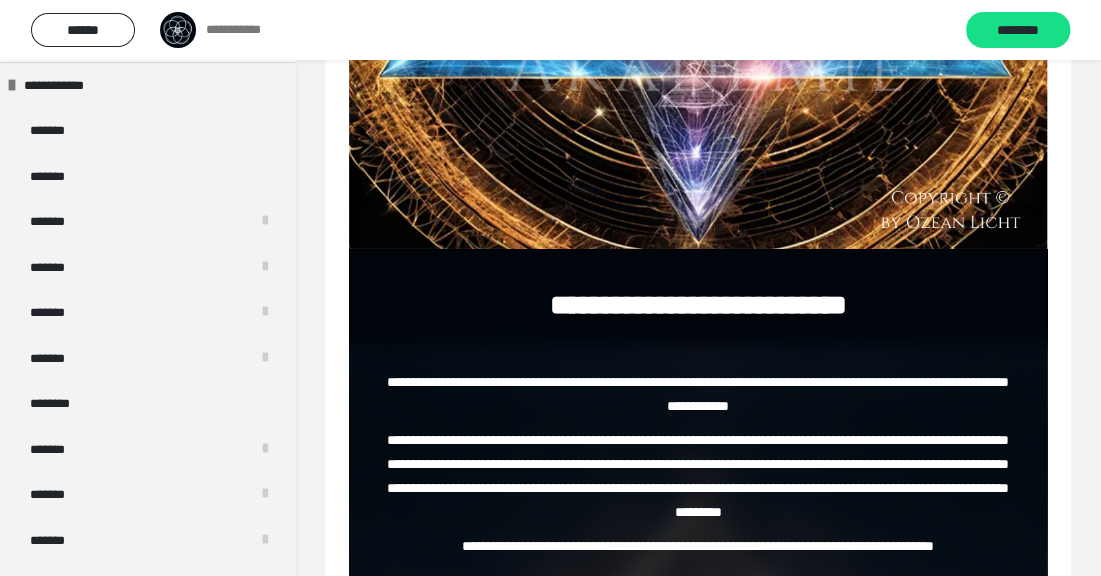 click on "********" at bounding box center (62, 404) 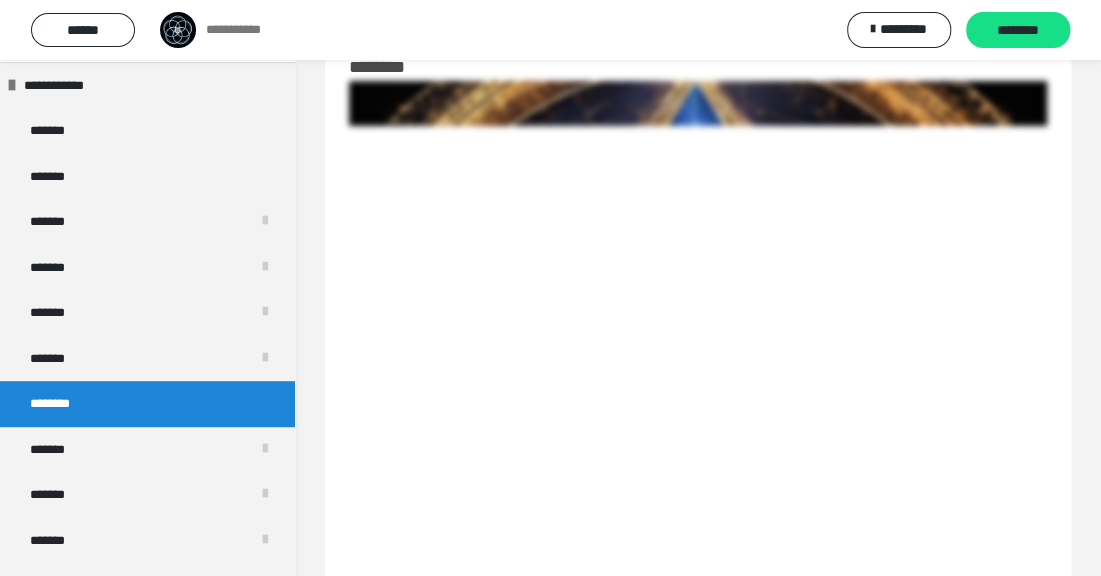 scroll, scrollTop: 590, scrollLeft: 0, axis: vertical 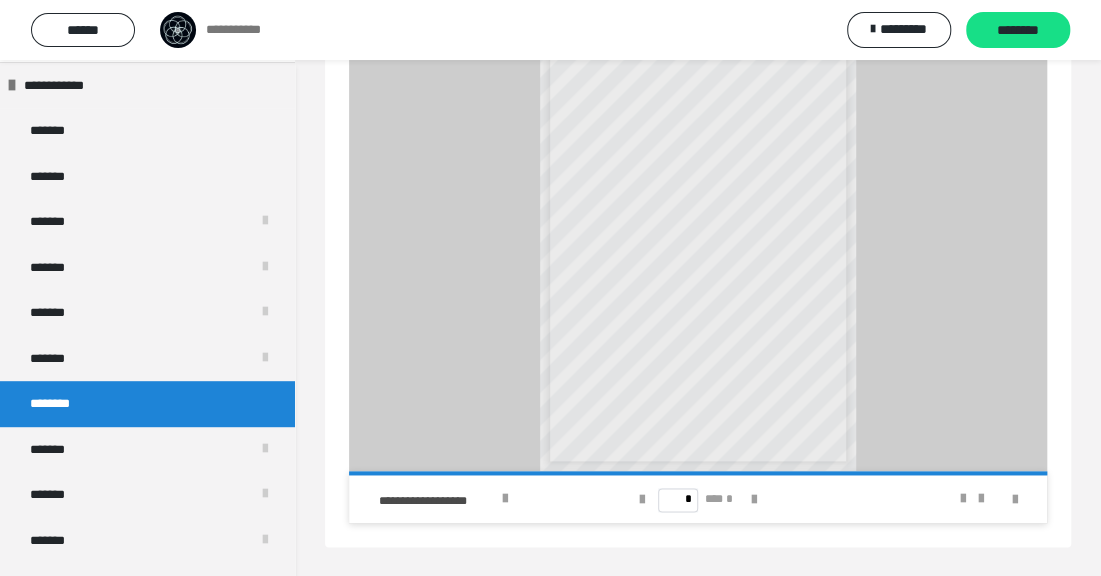 type 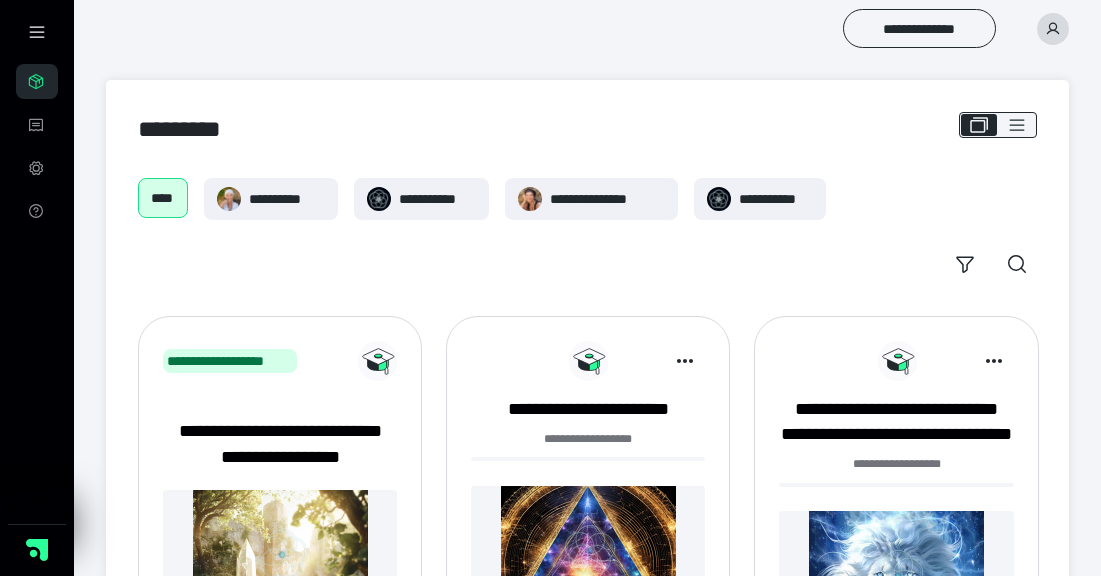 scroll, scrollTop: 142, scrollLeft: 0, axis: vertical 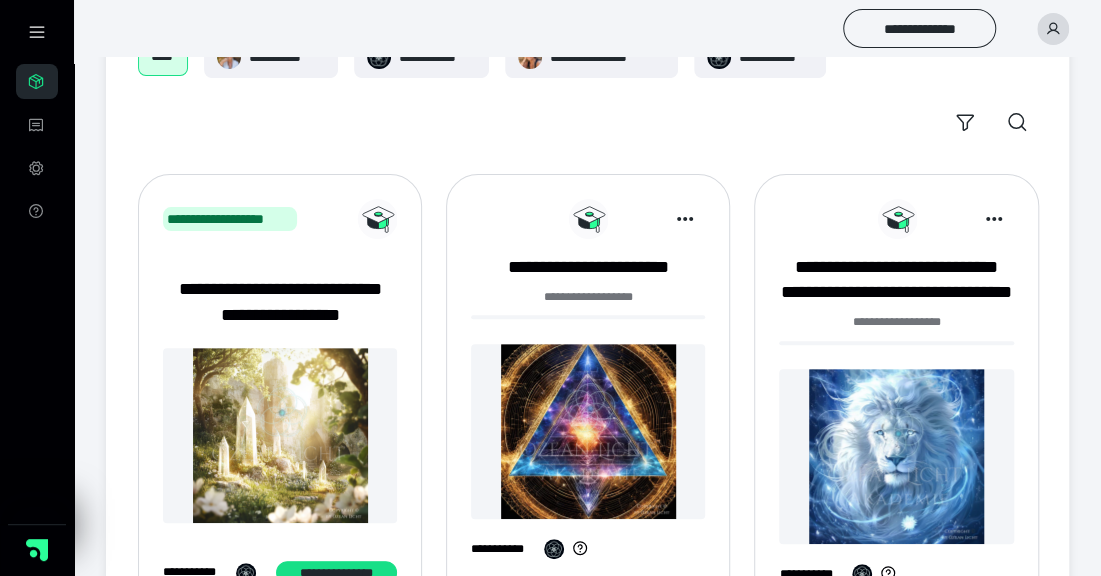 type 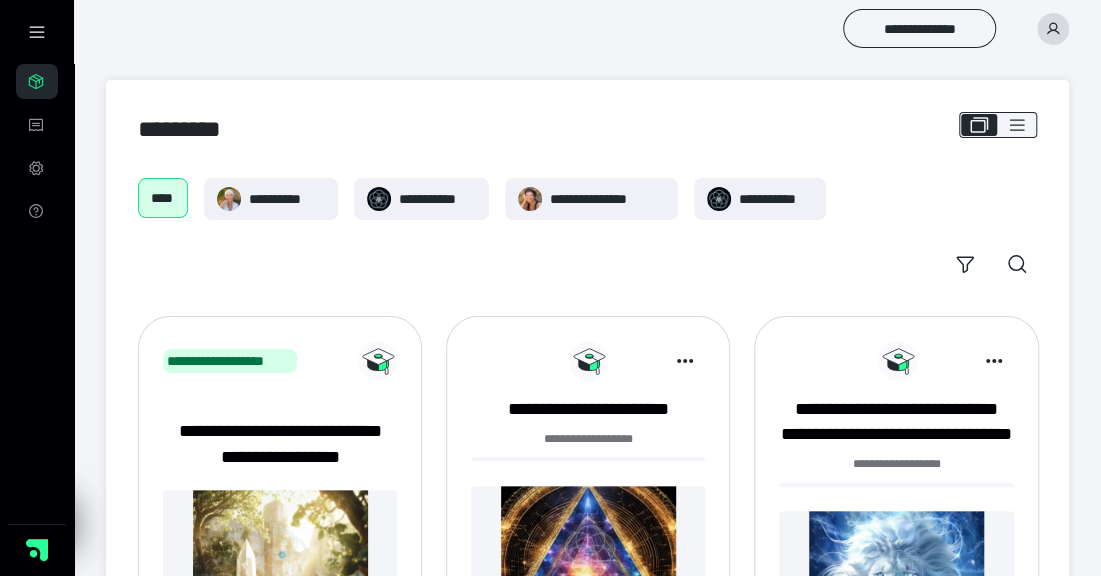 type 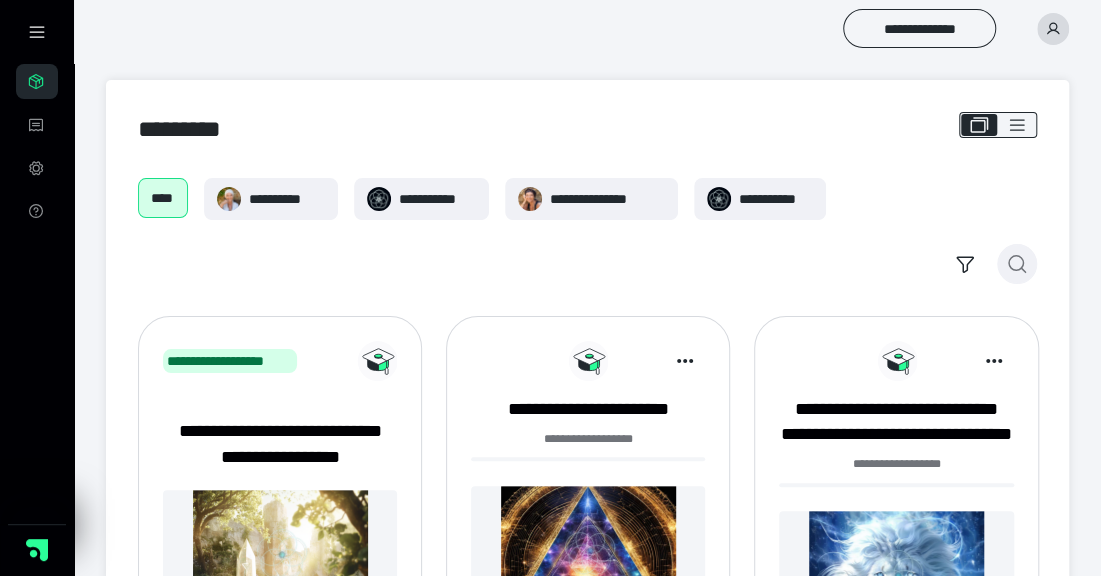 type 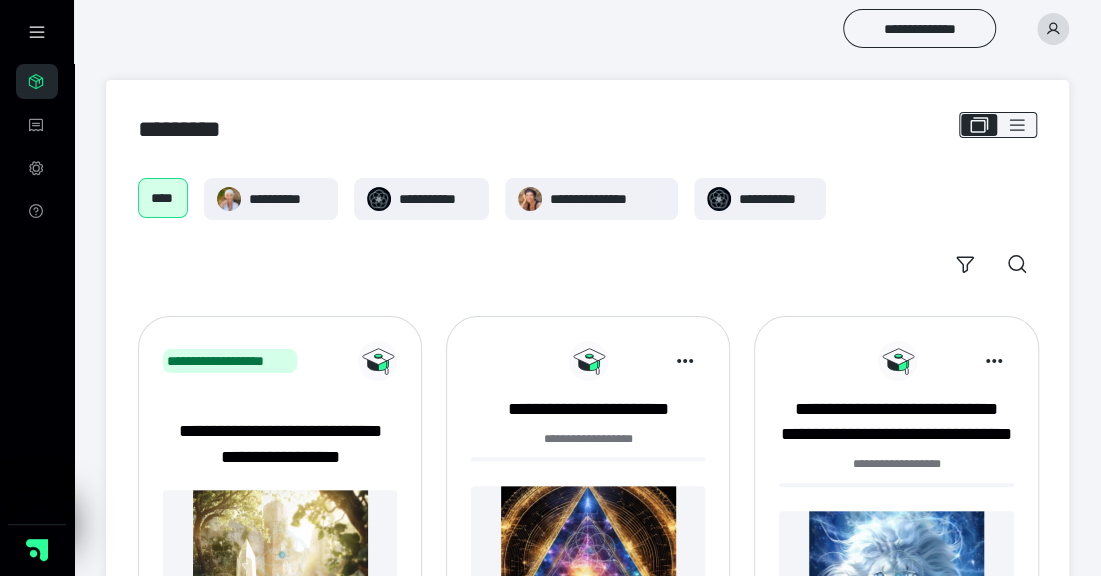 type 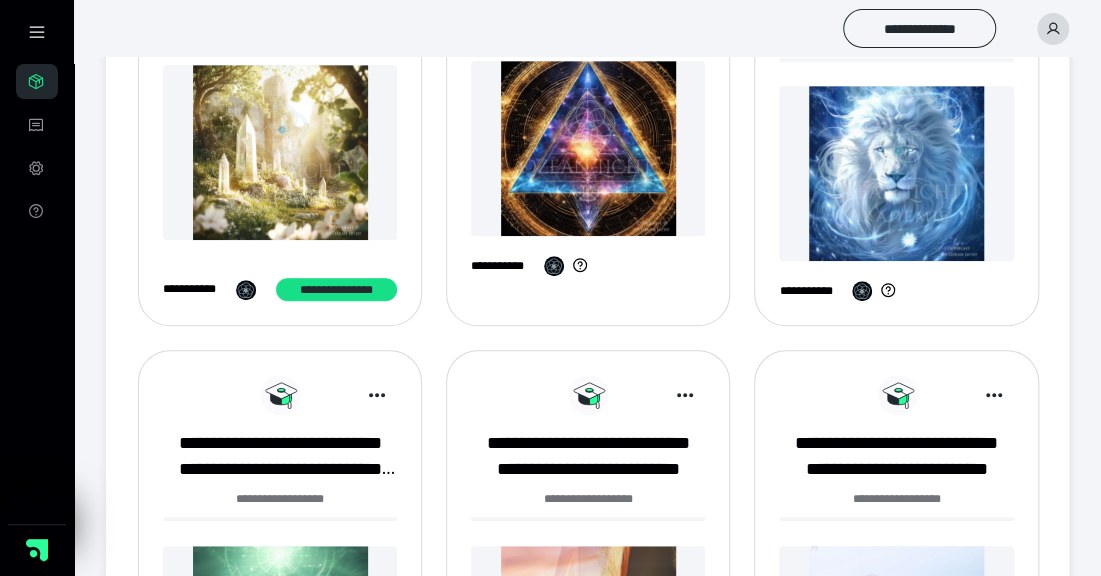 type 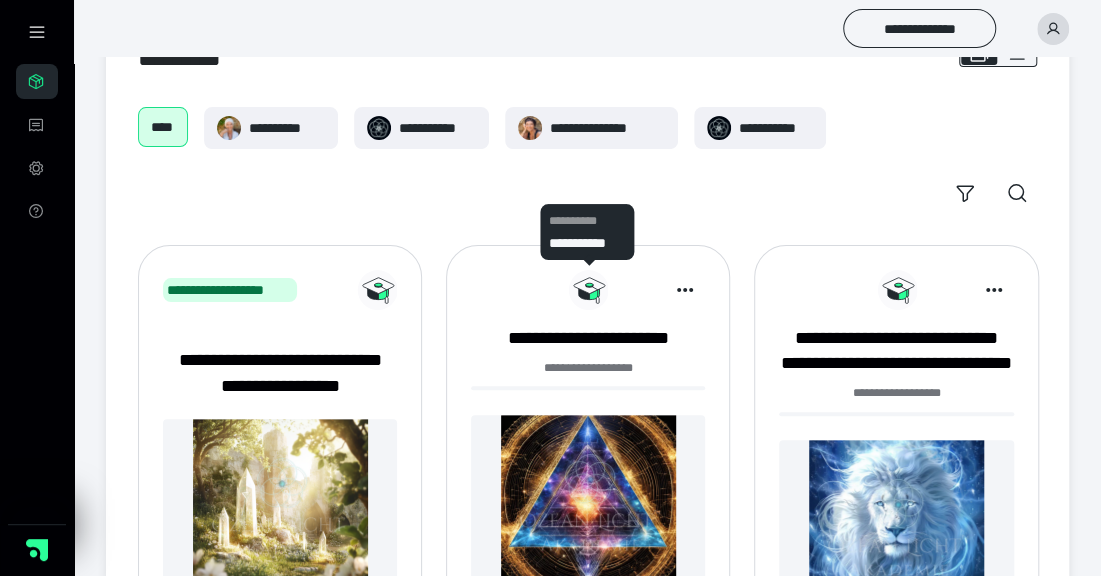 scroll, scrollTop: 83, scrollLeft: 0, axis: vertical 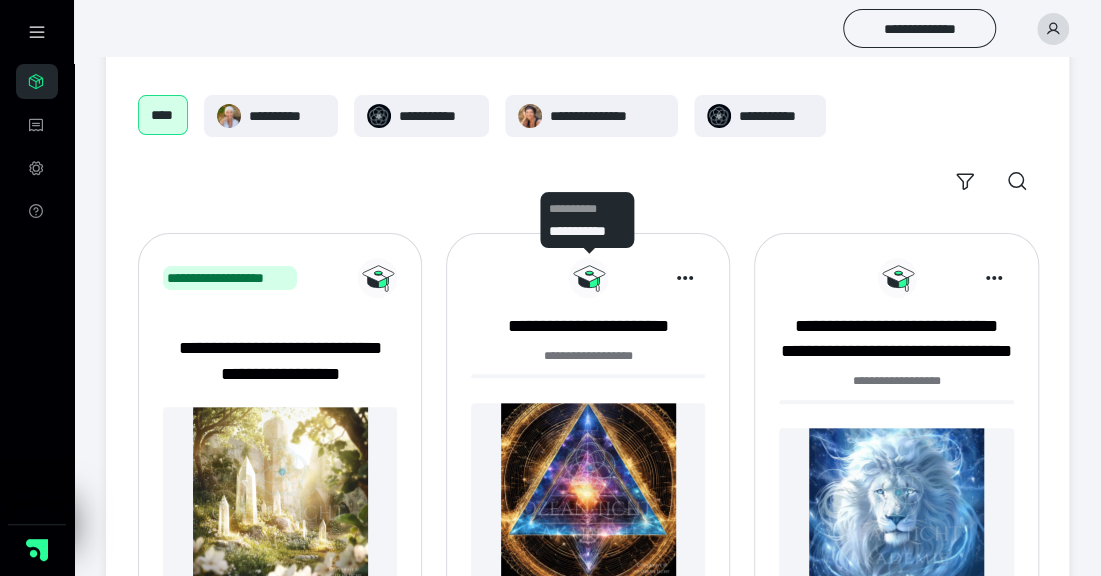 type 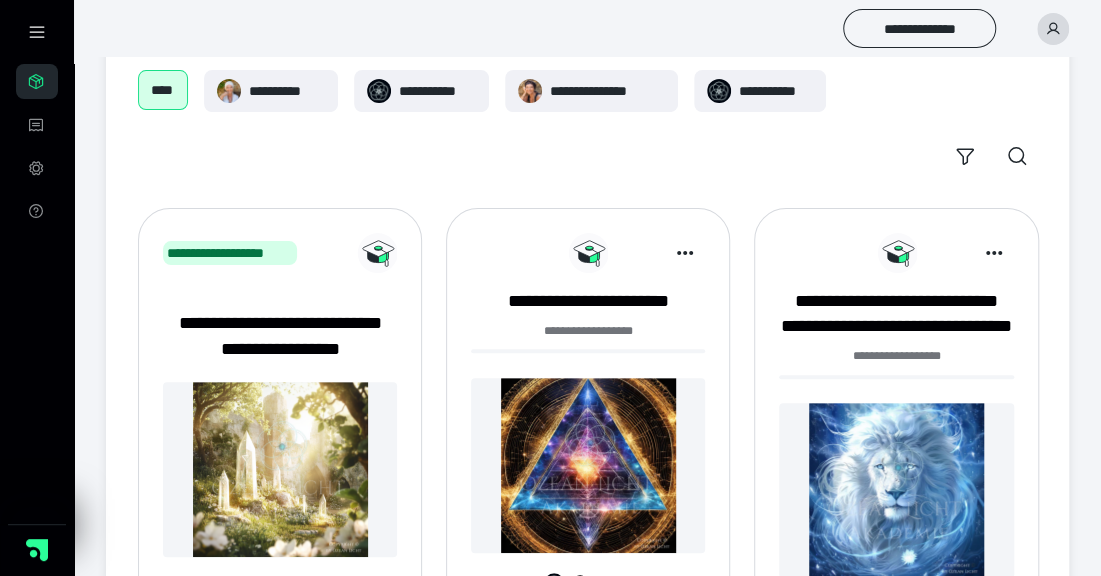 type 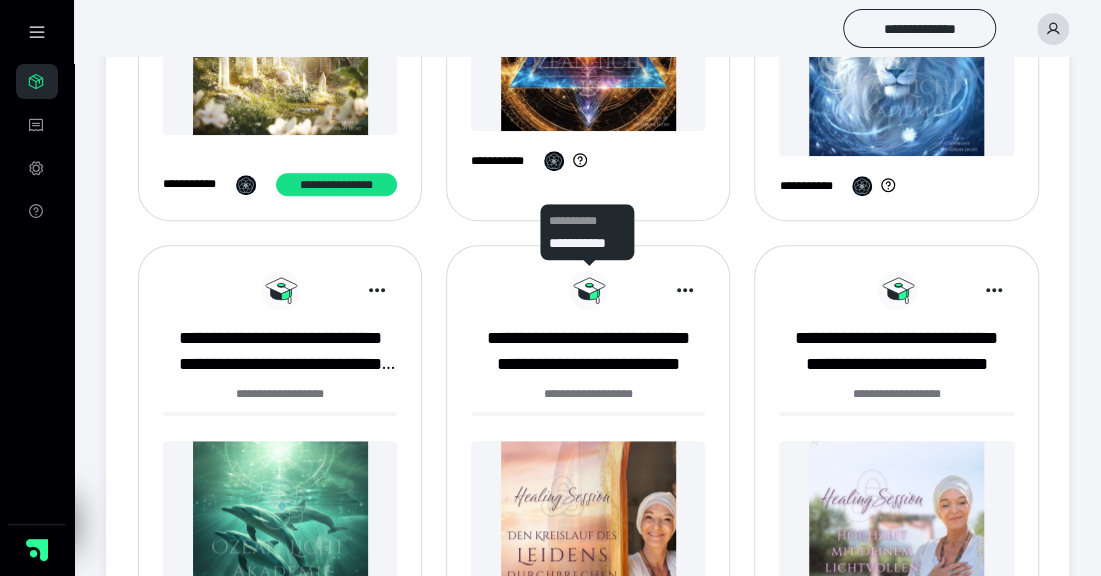scroll, scrollTop: 567, scrollLeft: 0, axis: vertical 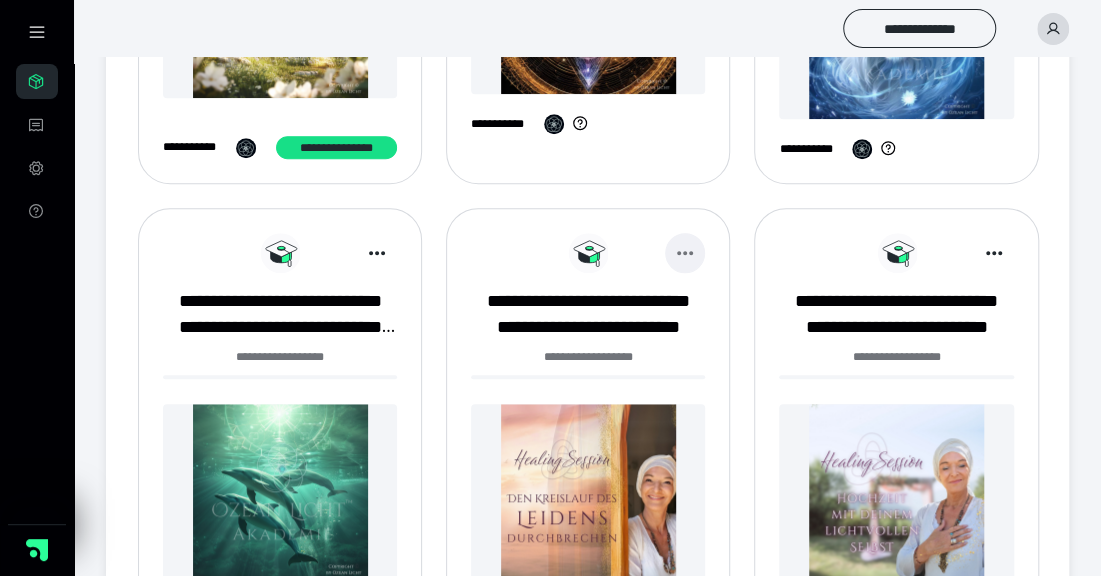 type 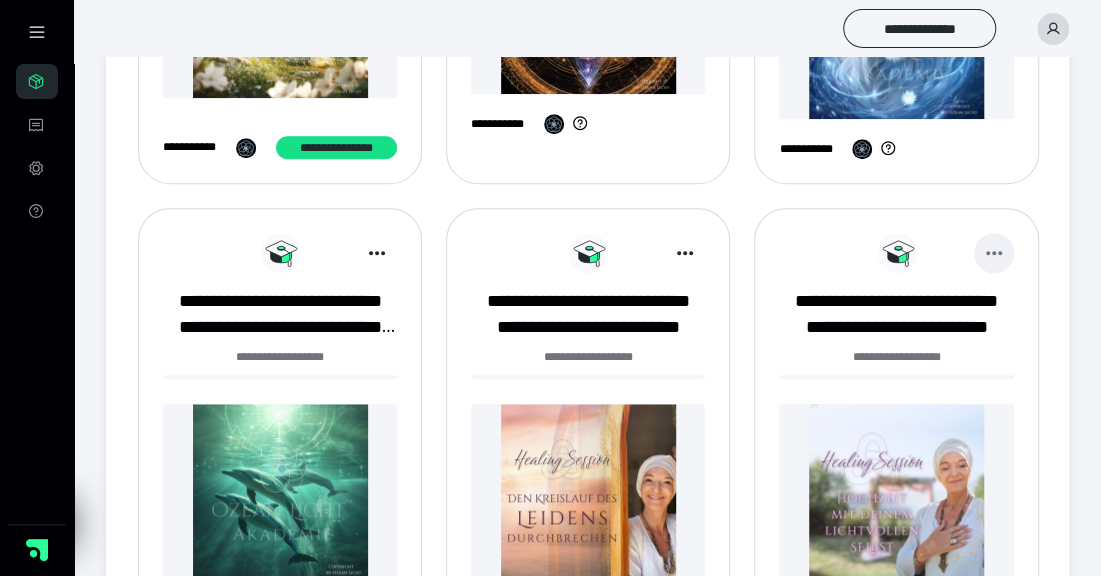 type 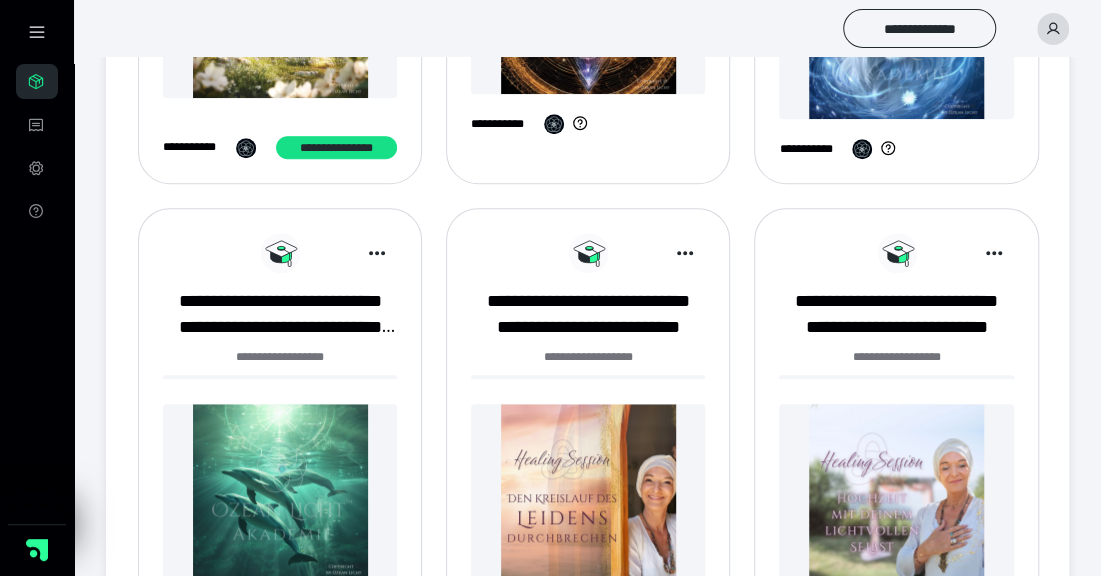 type 